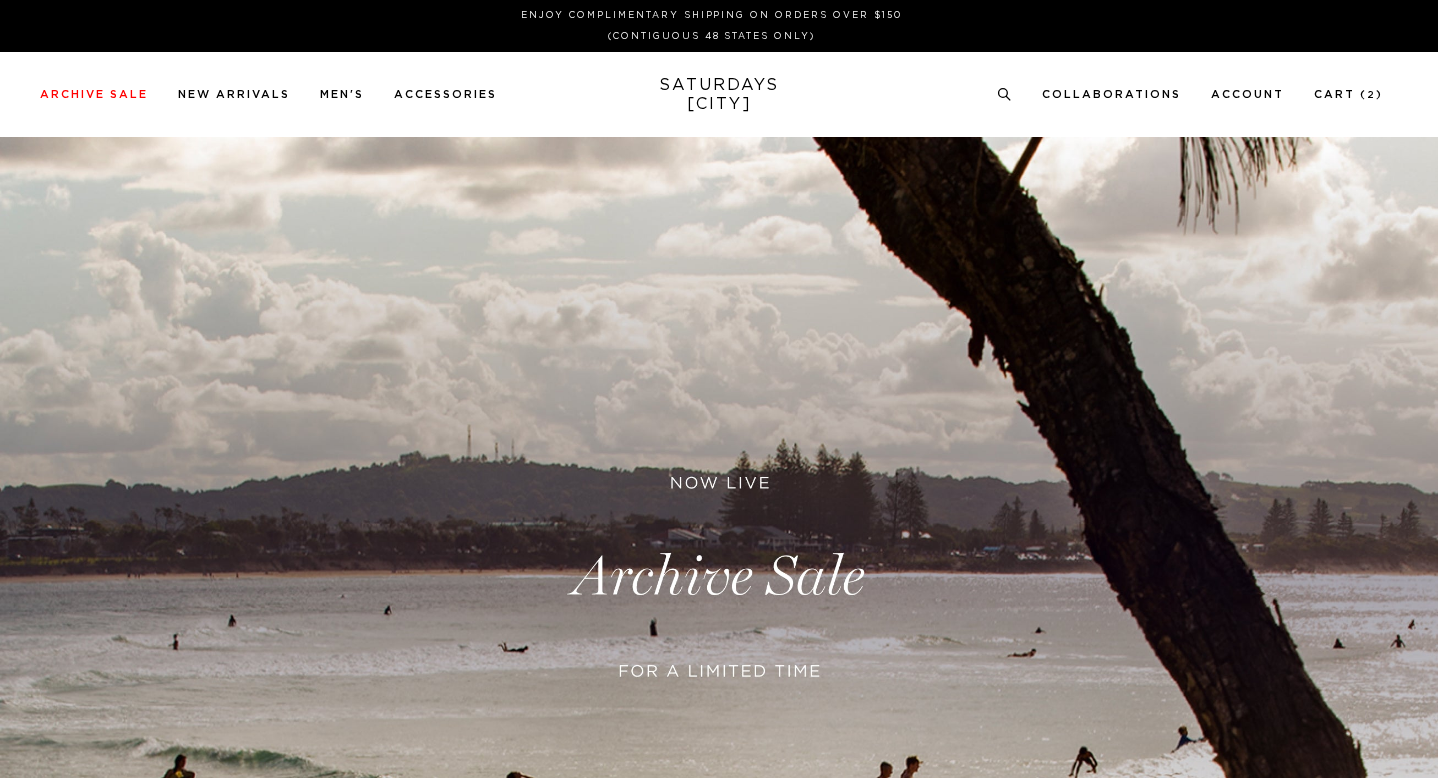 scroll, scrollTop: 0, scrollLeft: 0, axis: both 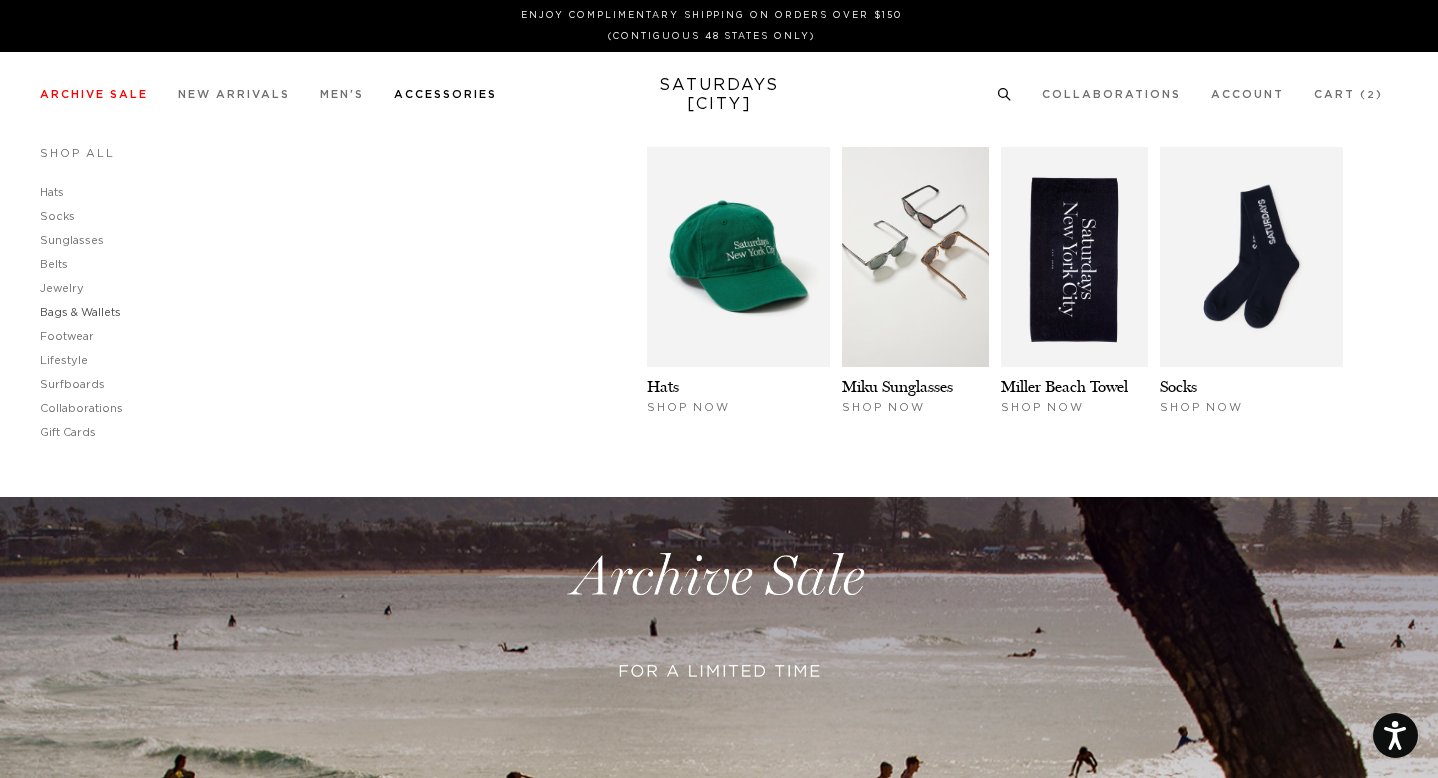 click on "Bags & Wallets" at bounding box center [80, 312] 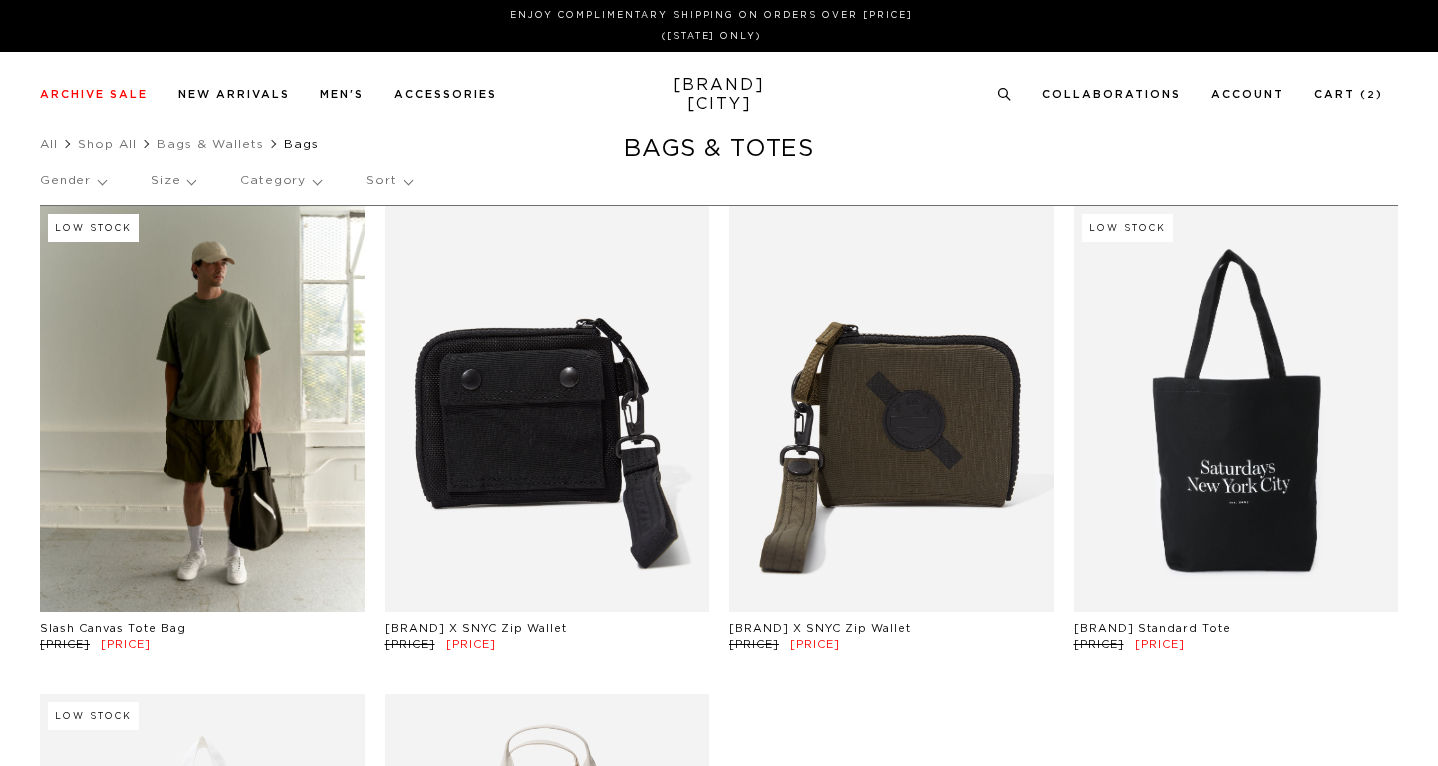 scroll, scrollTop: 0, scrollLeft: 0, axis: both 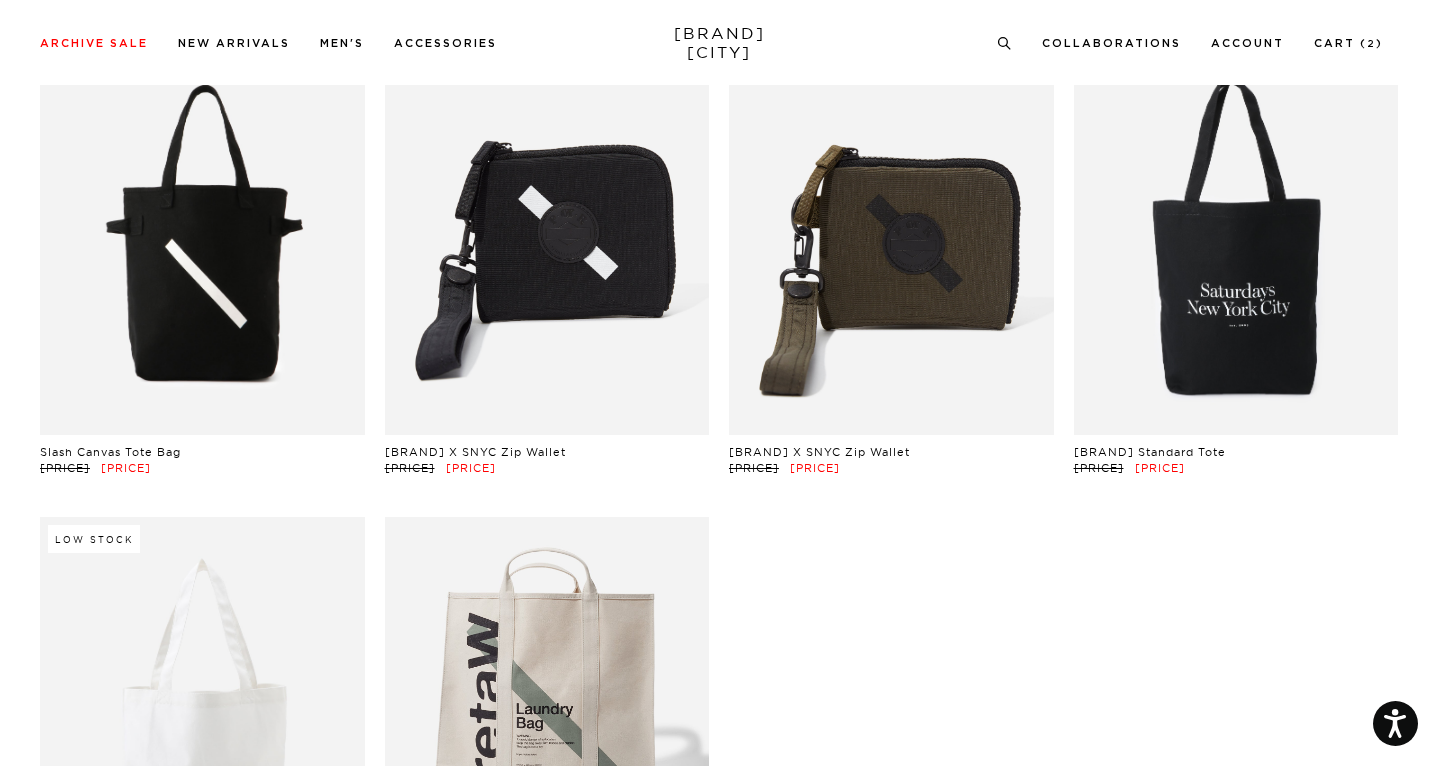 click at bounding box center [202, 232] 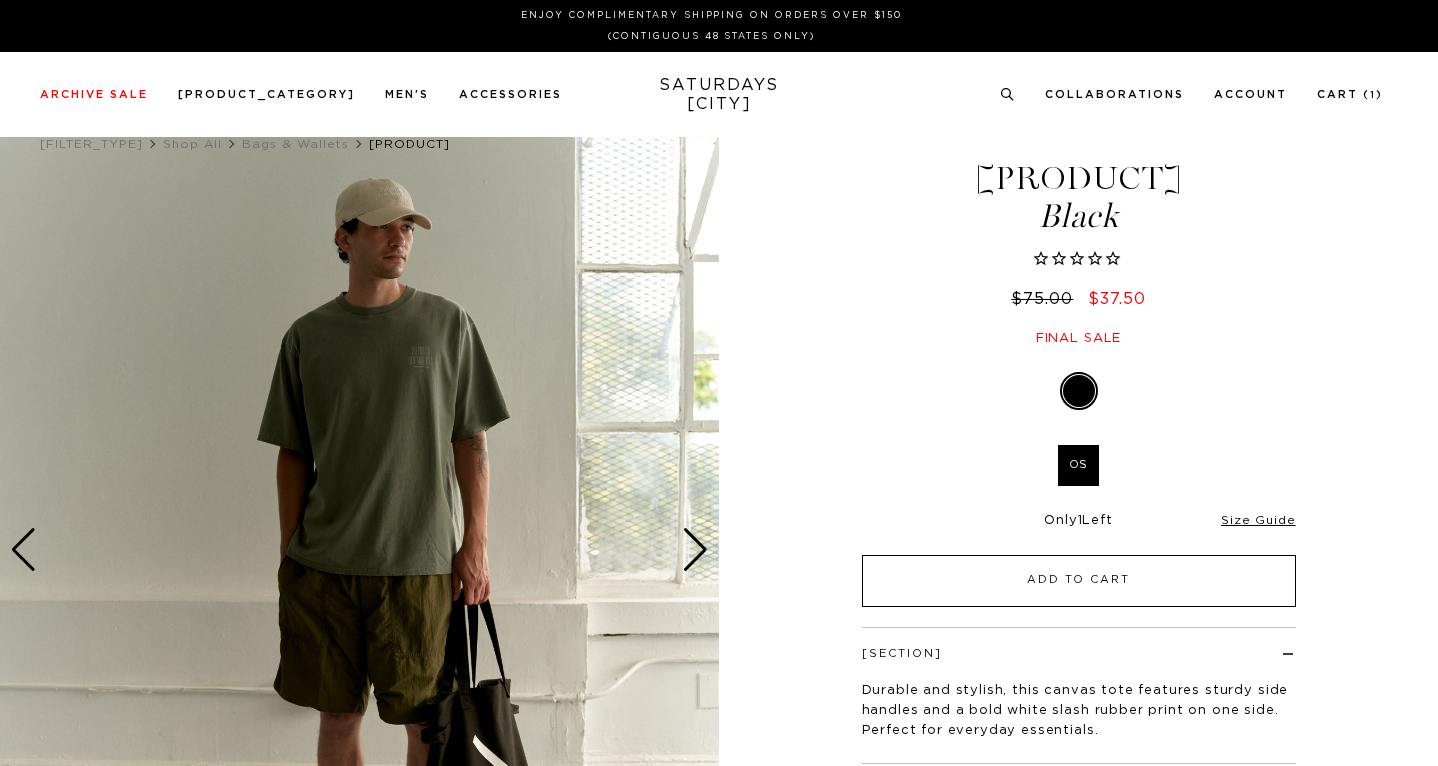 scroll, scrollTop: 0, scrollLeft: 0, axis: both 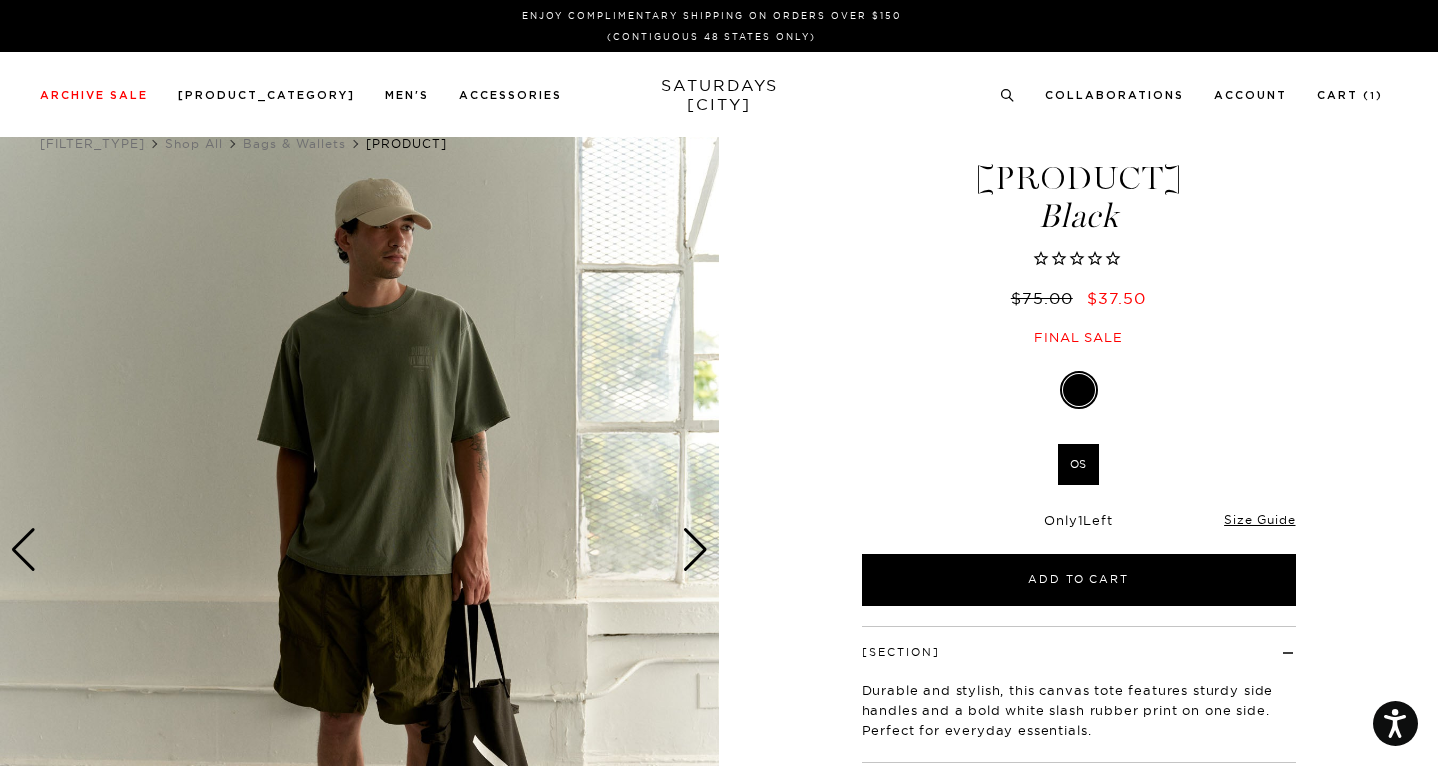 click at bounding box center (695, 550) 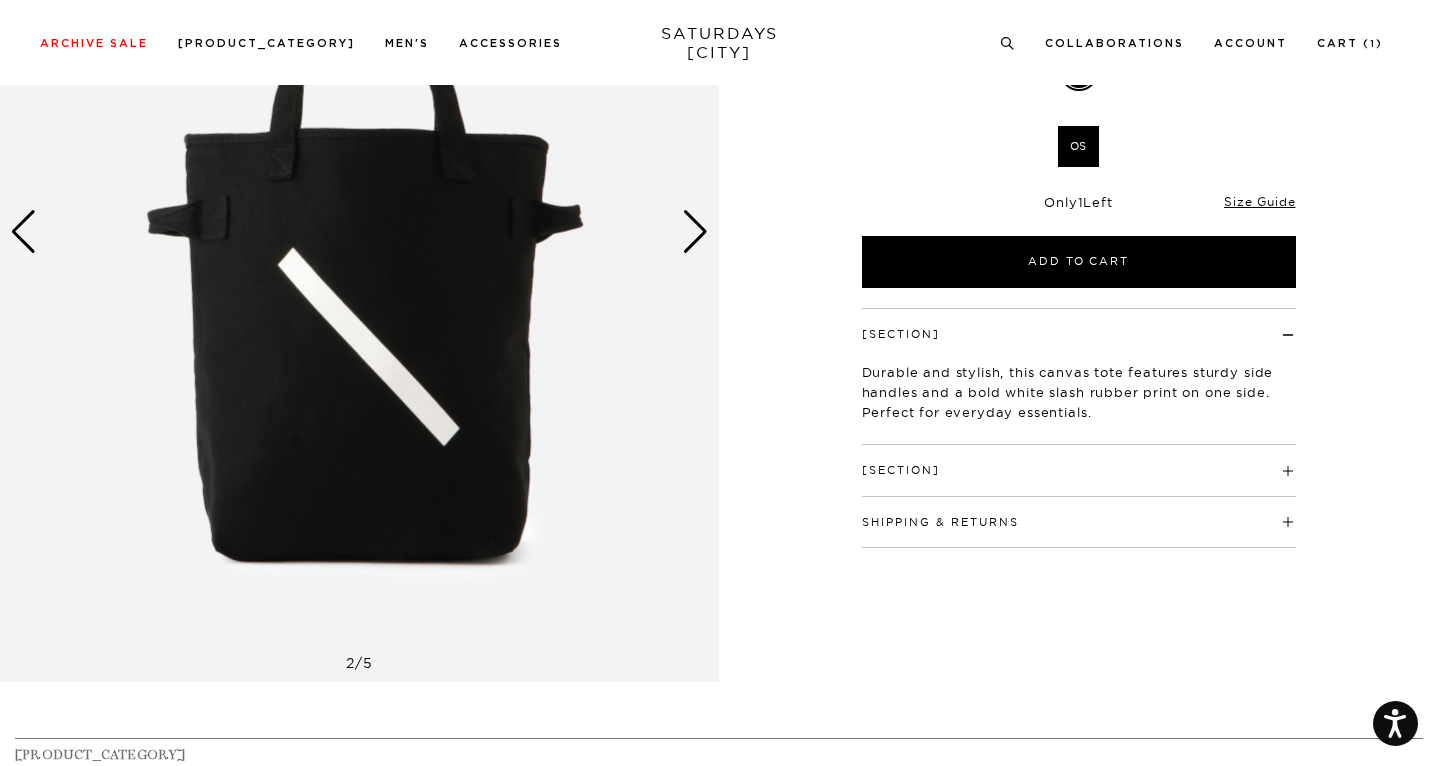 scroll, scrollTop: 327, scrollLeft: 0, axis: vertical 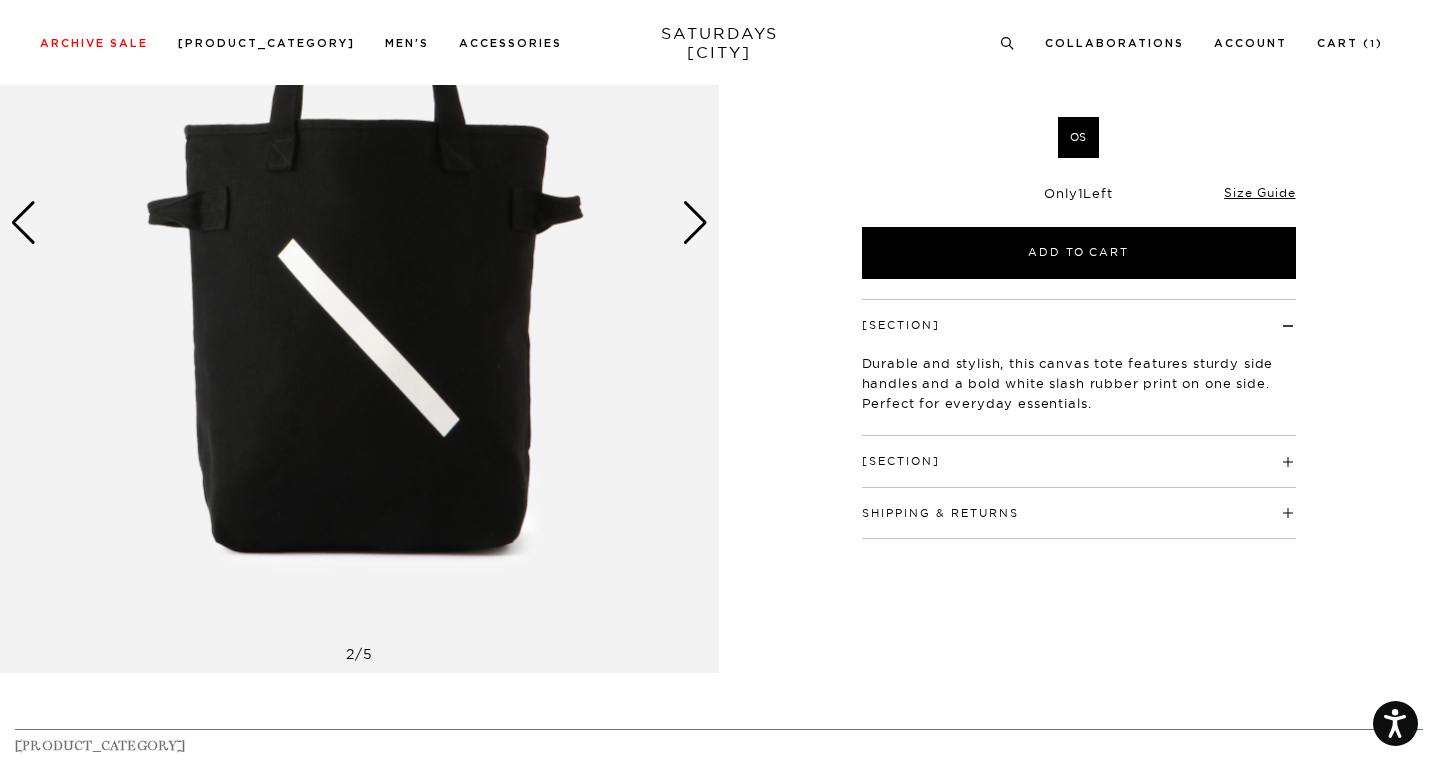 click at bounding box center (695, 223) 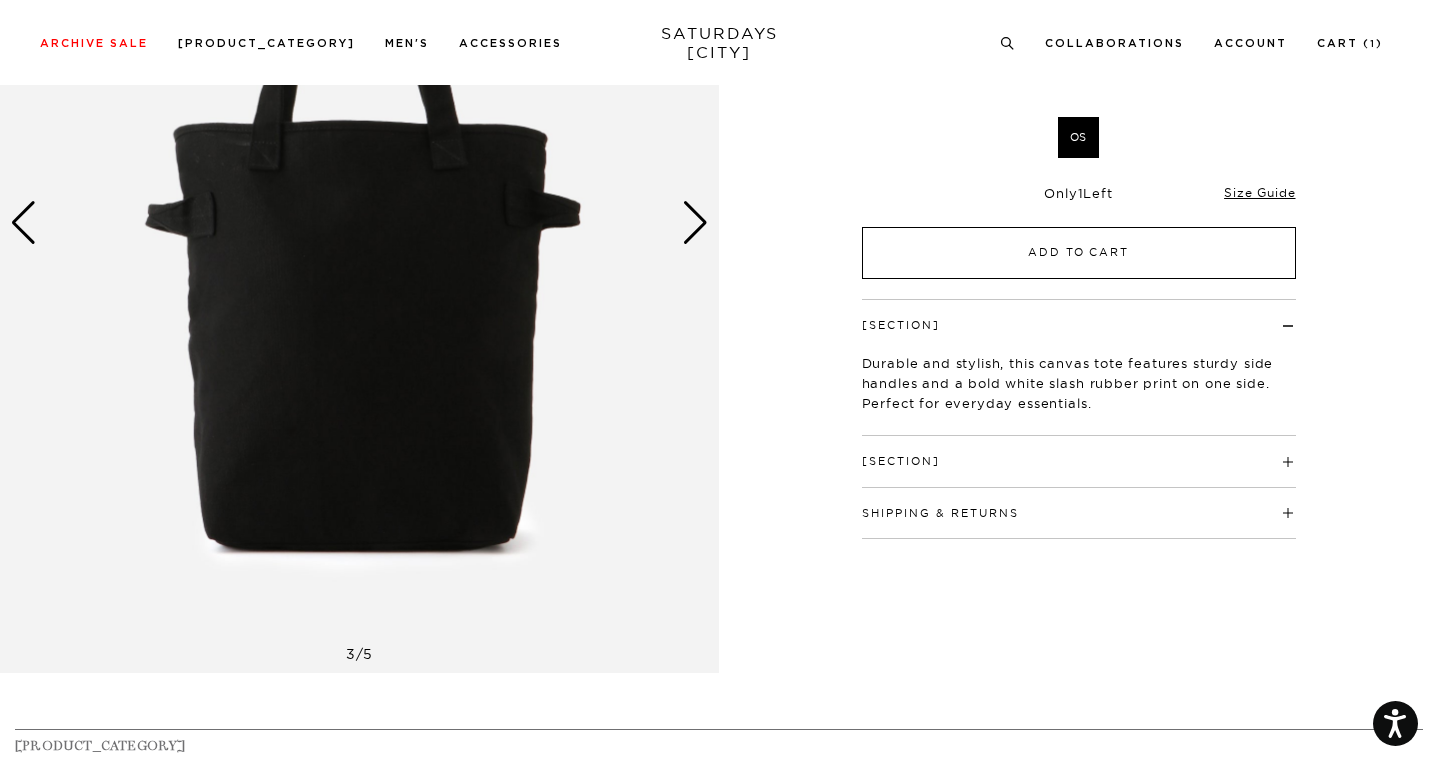 click on "Add to Cart" at bounding box center [1079, 253] 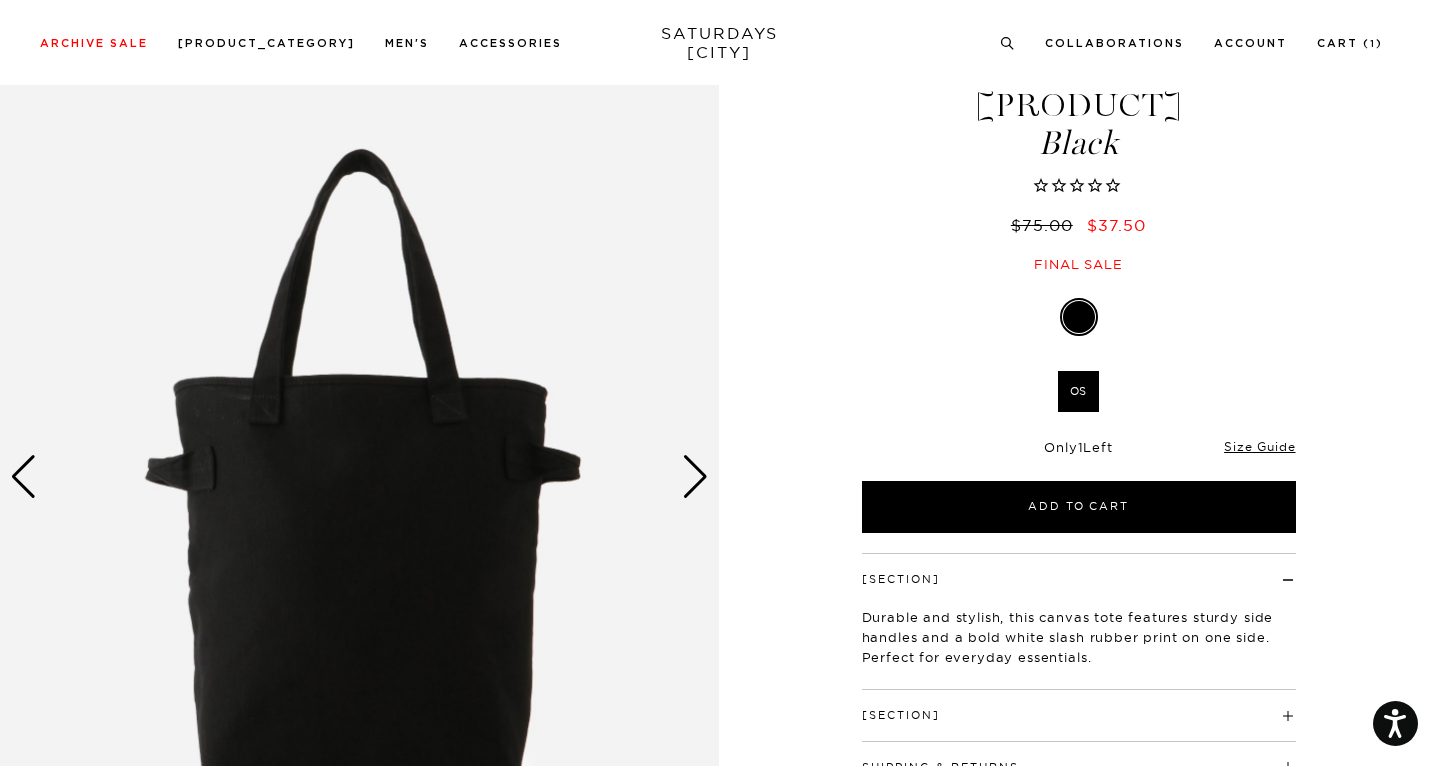 scroll, scrollTop: 0, scrollLeft: 0, axis: both 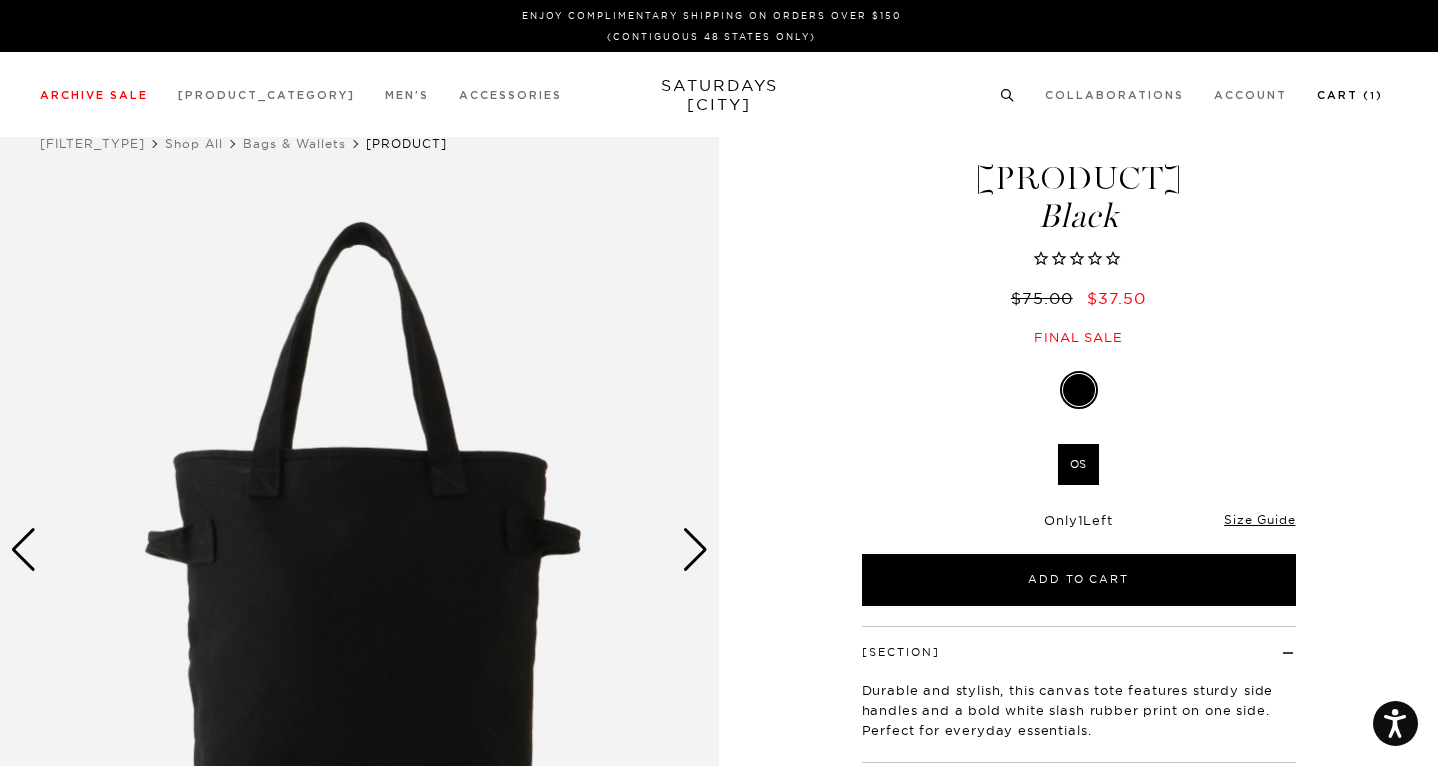 click on "Cart ( 1 )" at bounding box center (1350, 95) 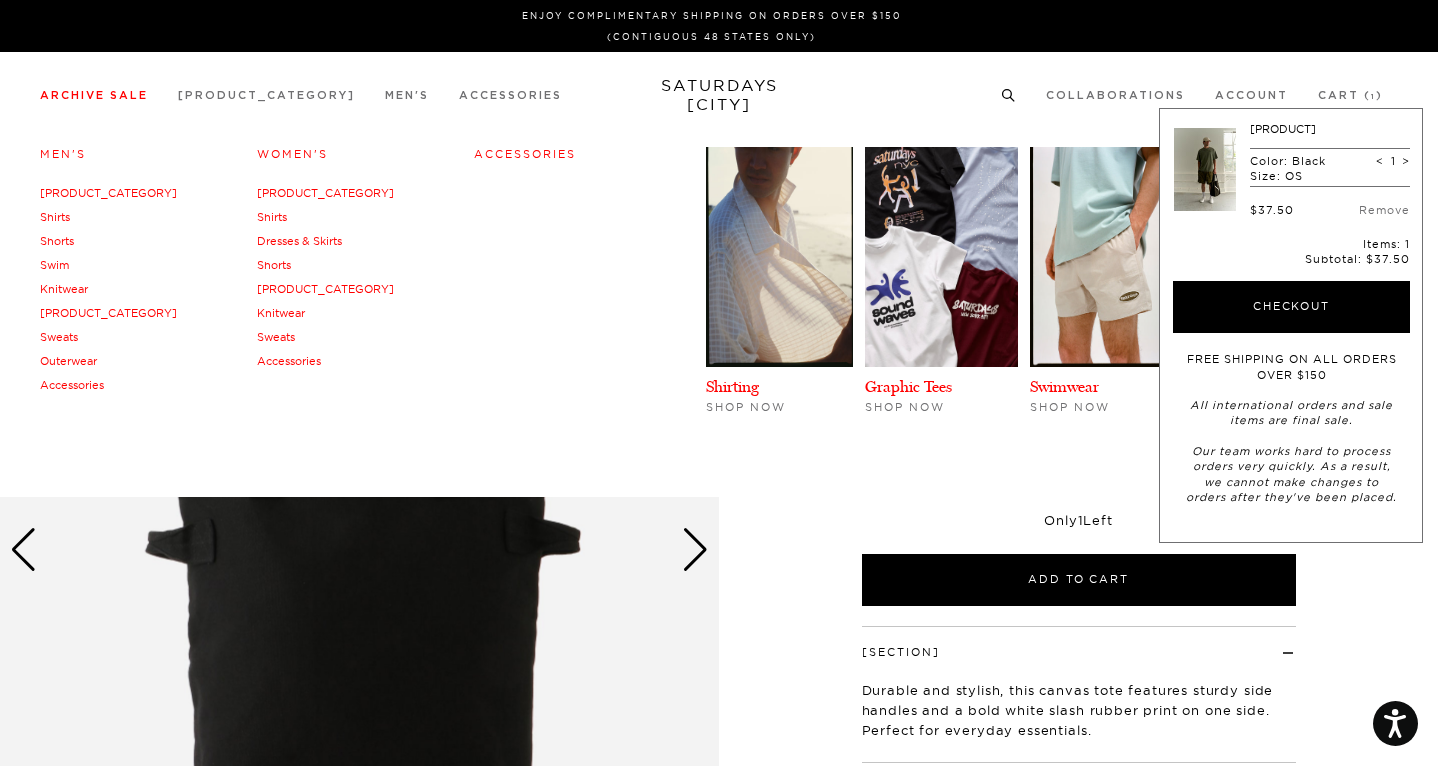 click on "Pants" at bounding box center (108, 313) 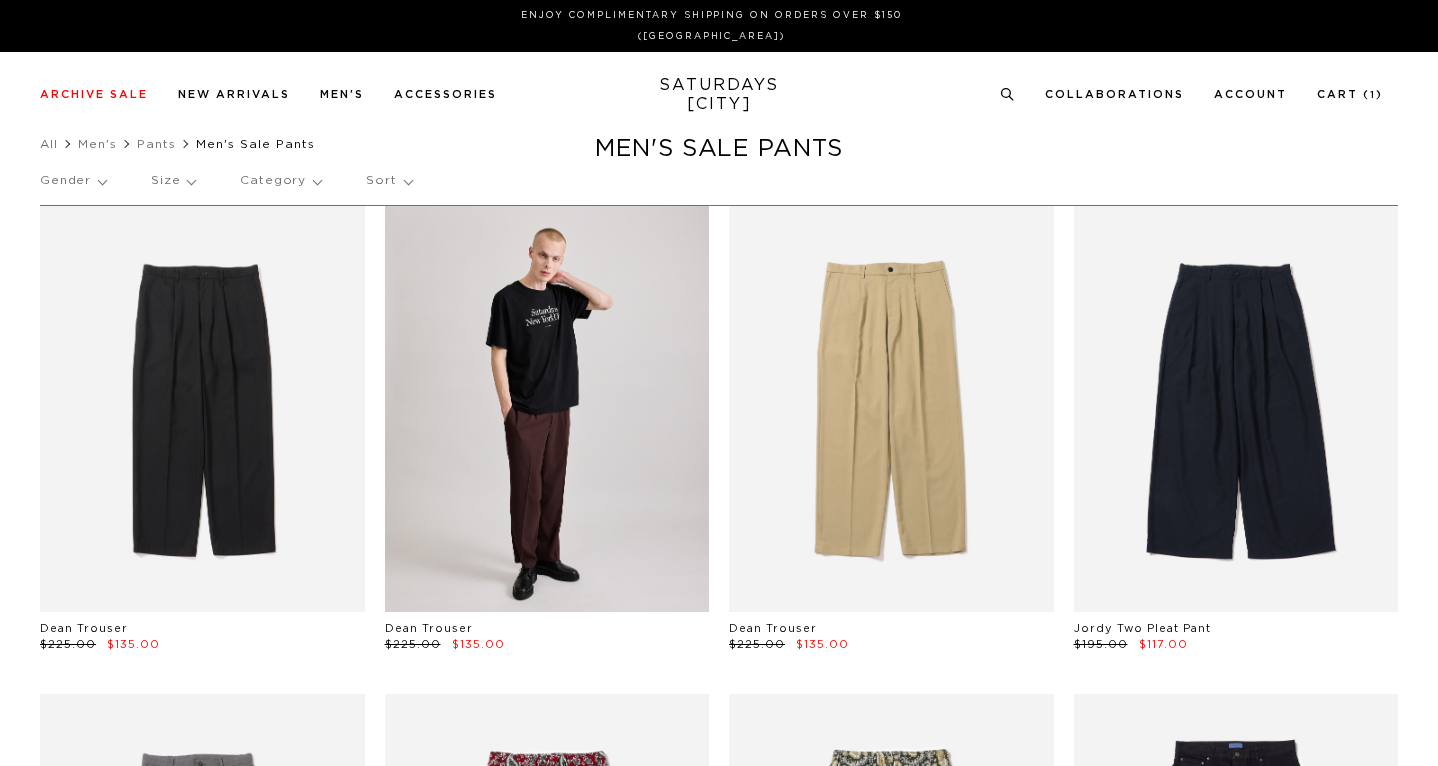 scroll, scrollTop: 0, scrollLeft: 0, axis: both 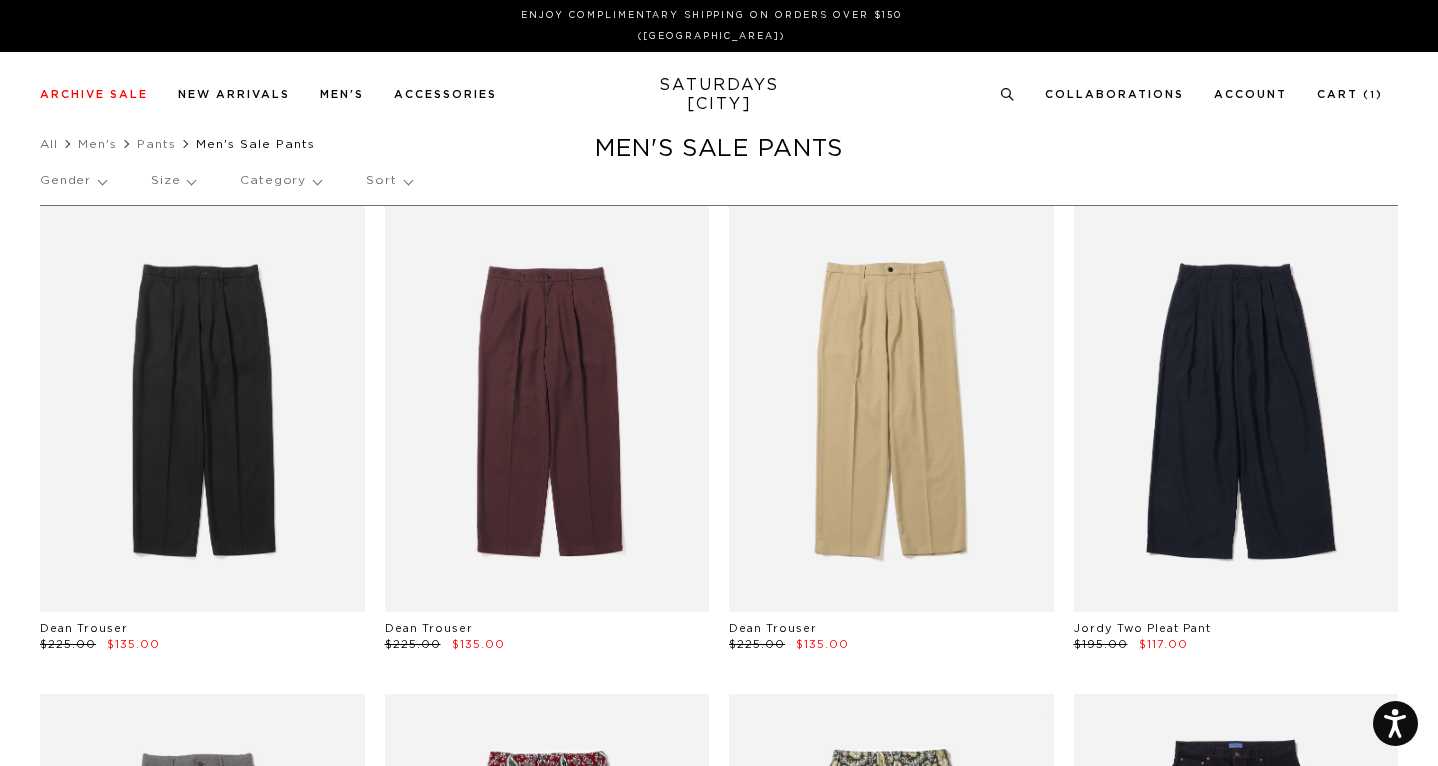 click at bounding box center (547, 409) 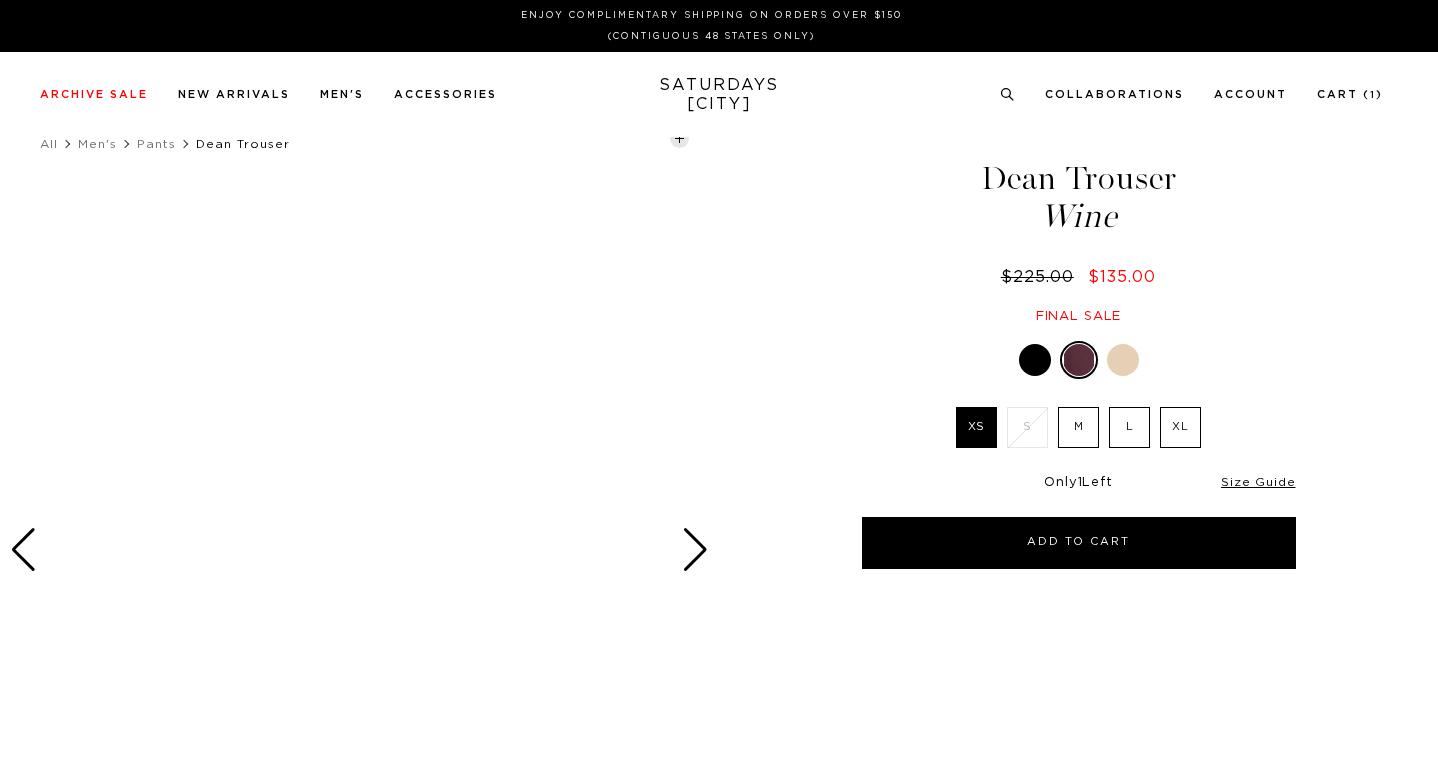 scroll, scrollTop: 275, scrollLeft: 0, axis: vertical 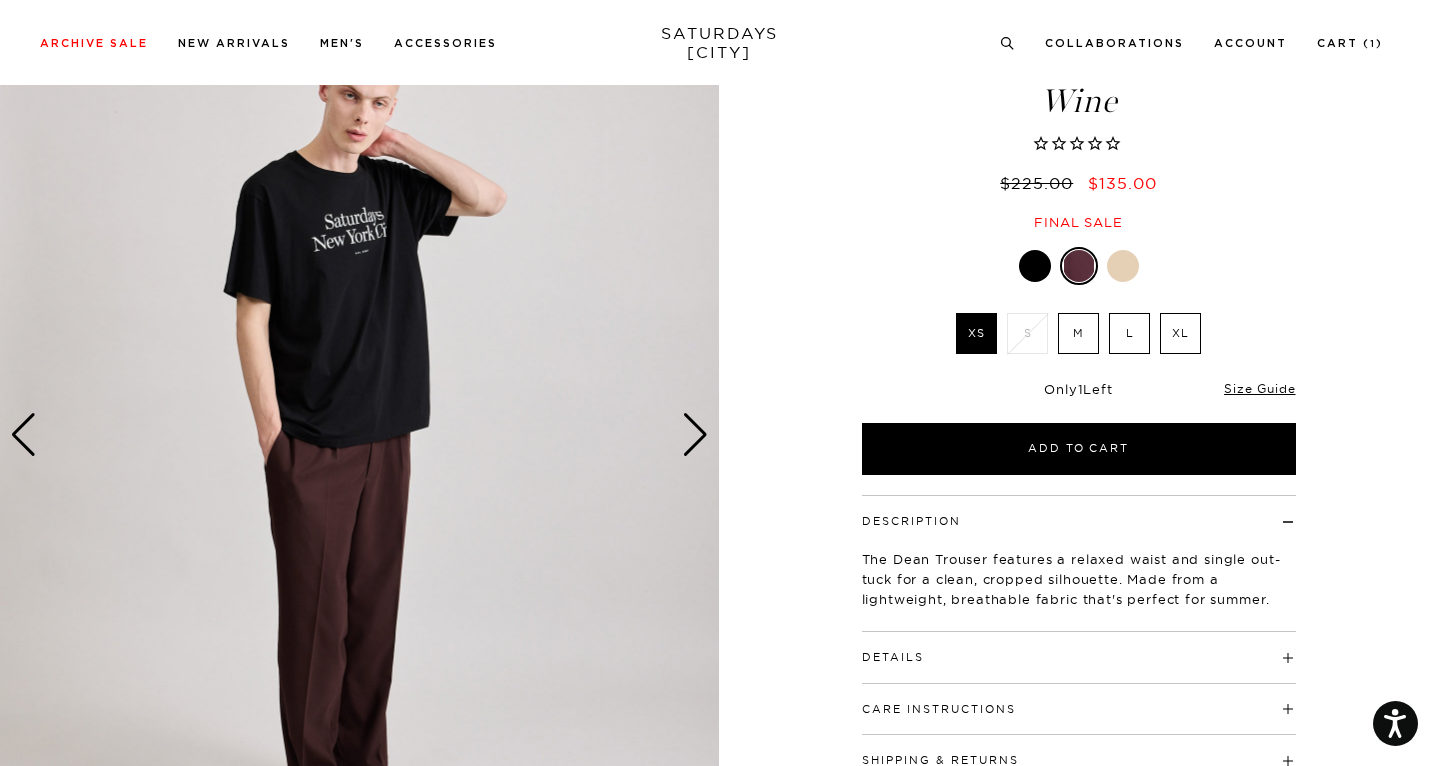 click at bounding box center [1035, 266] 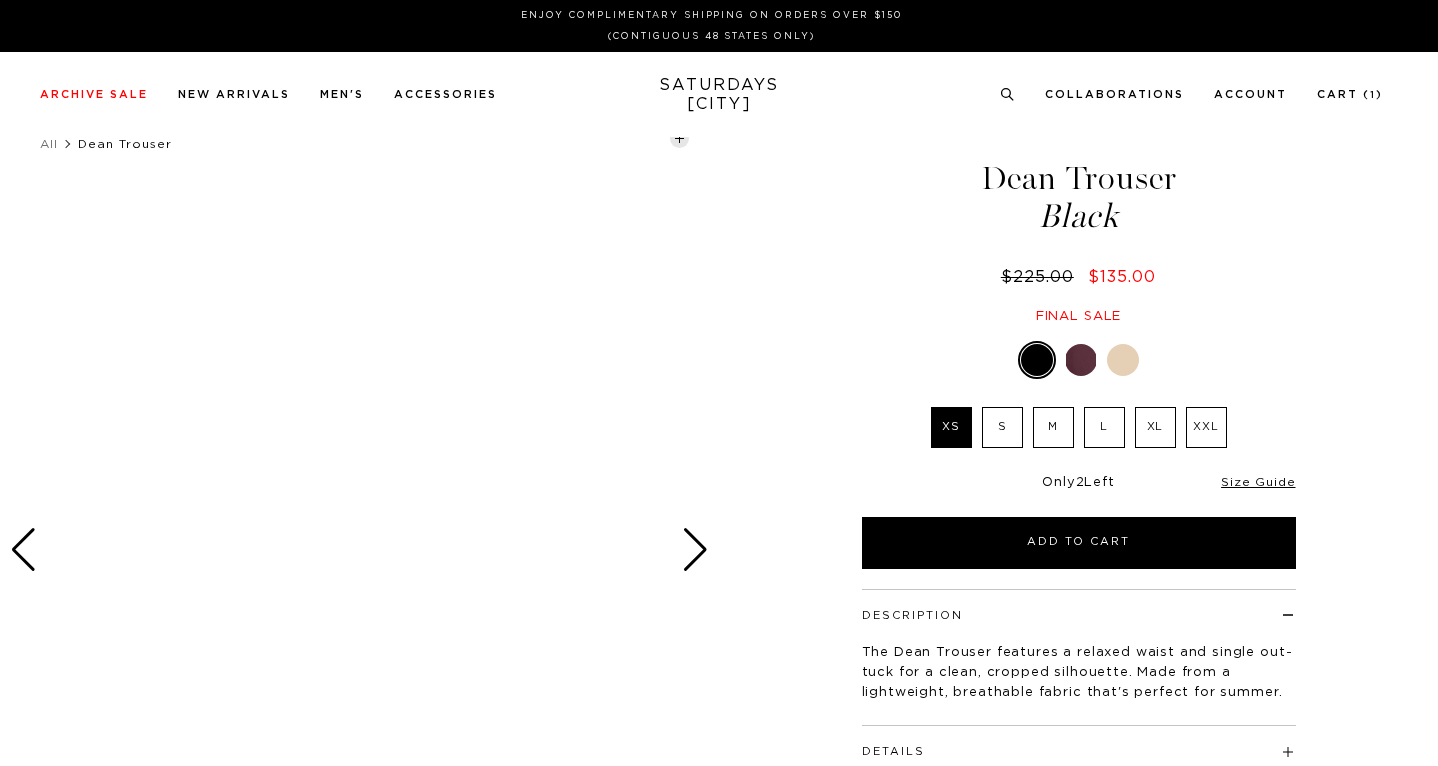 scroll, scrollTop: 0, scrollLeft: 0, axis: both 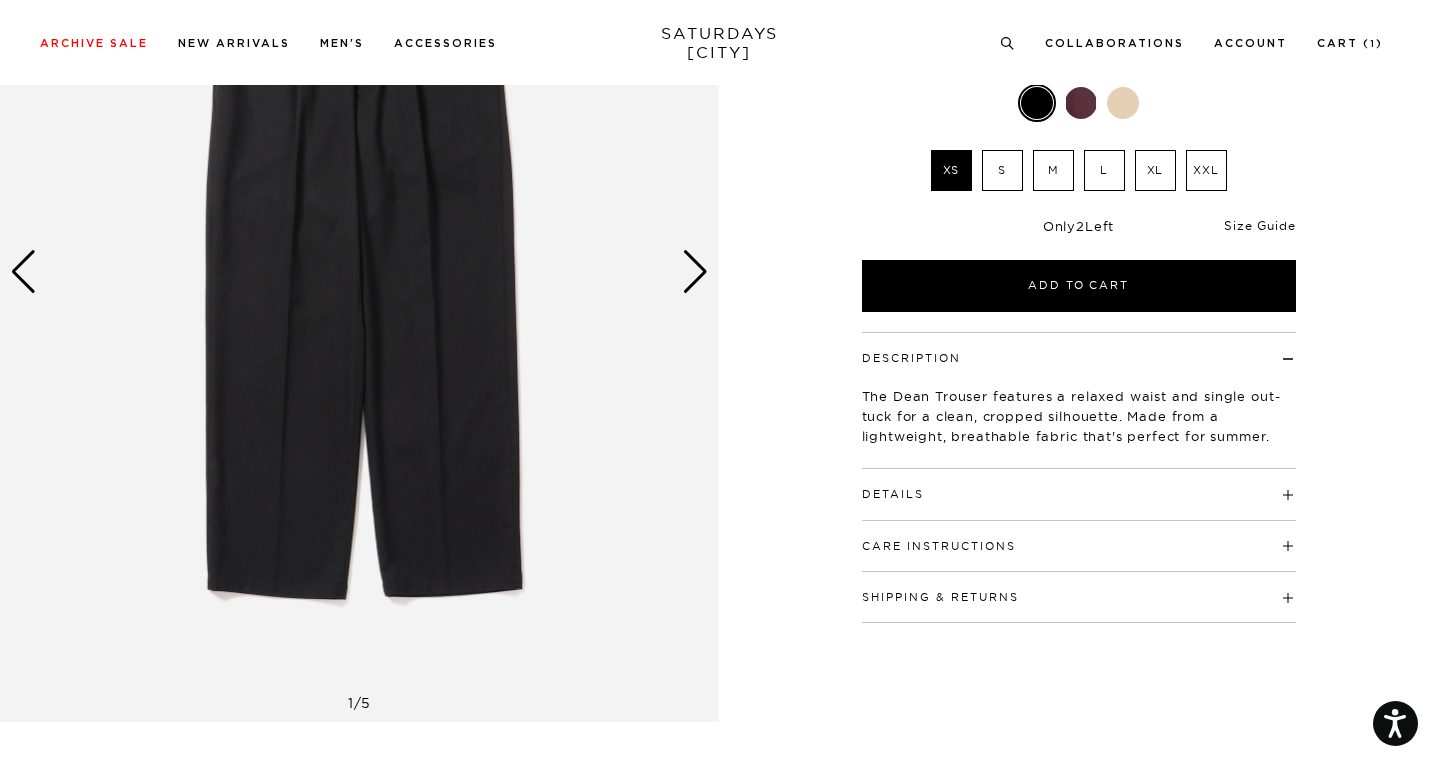 click on "Size Guide" at bounding box center [1259, 225] 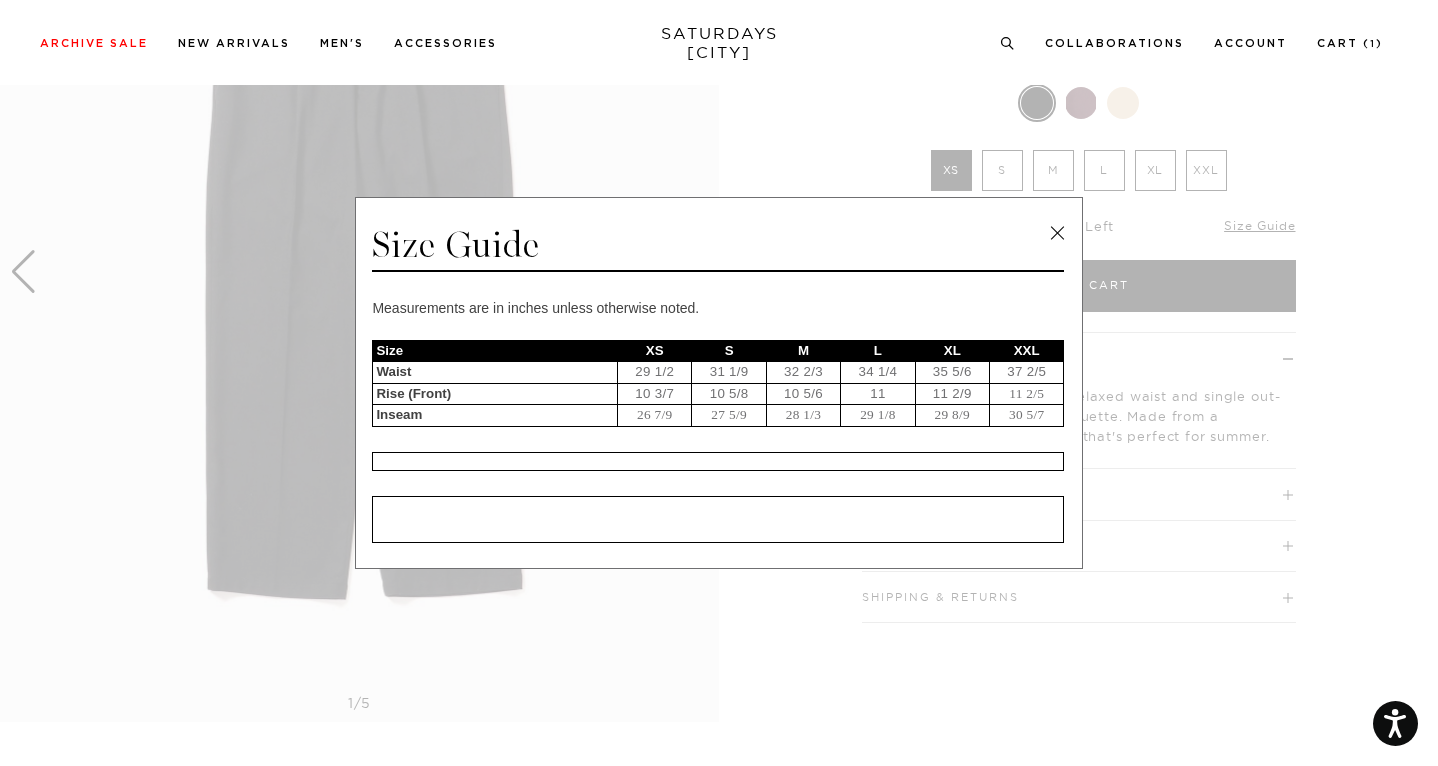 click at bounding box center [1057, 233] 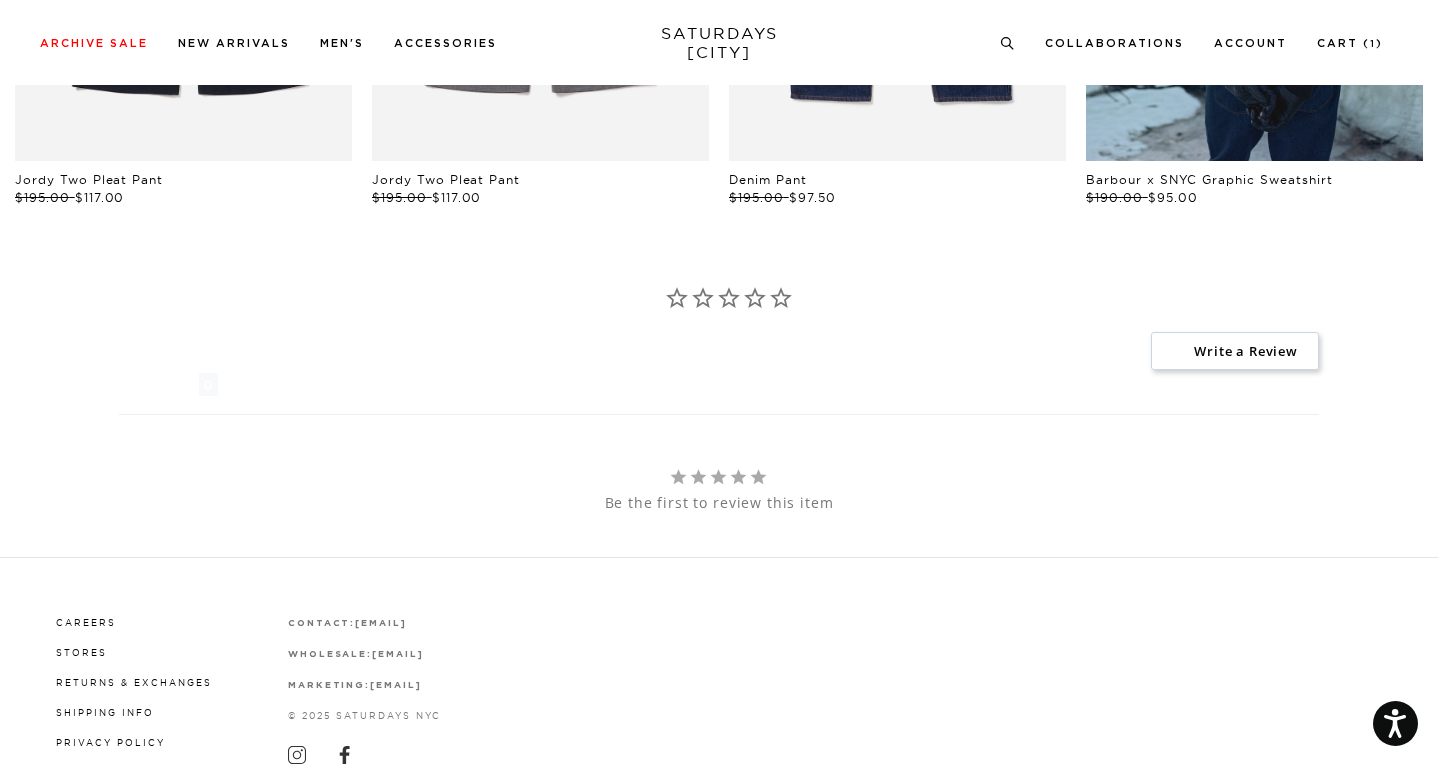 scroll, scrollTop: 1492, scrollLeft: 0, axis: vertical 